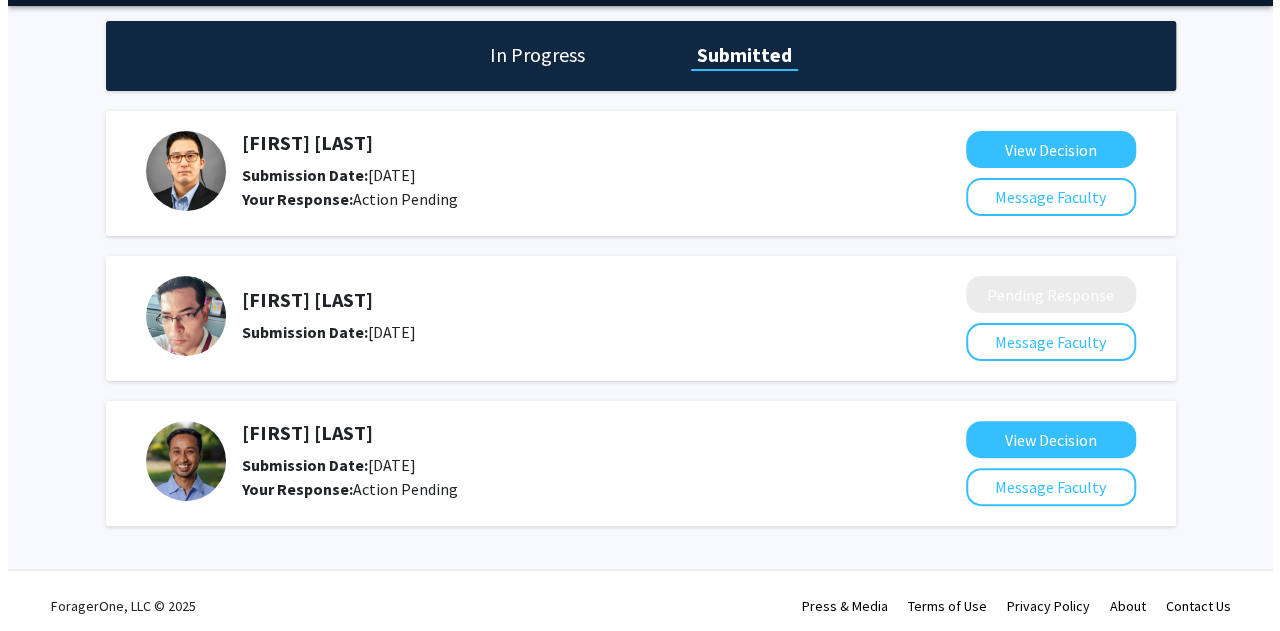 scroll, scrollTop: 76, scrollLeft: 0, axis: vertical 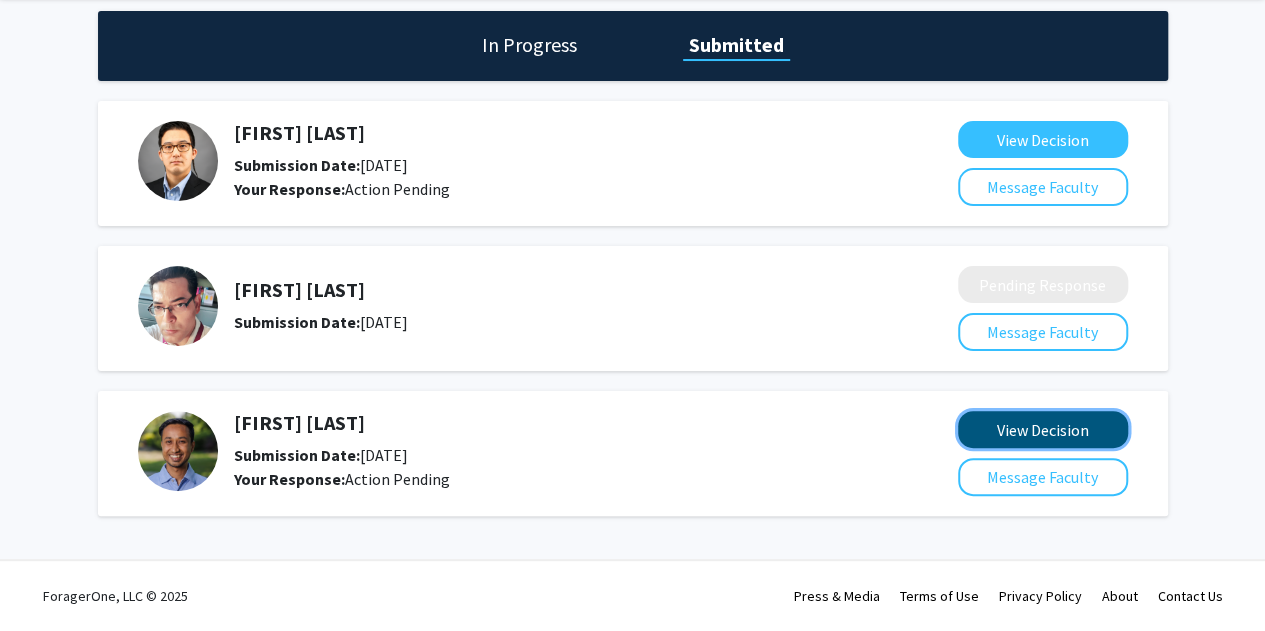 click on "View Decision" 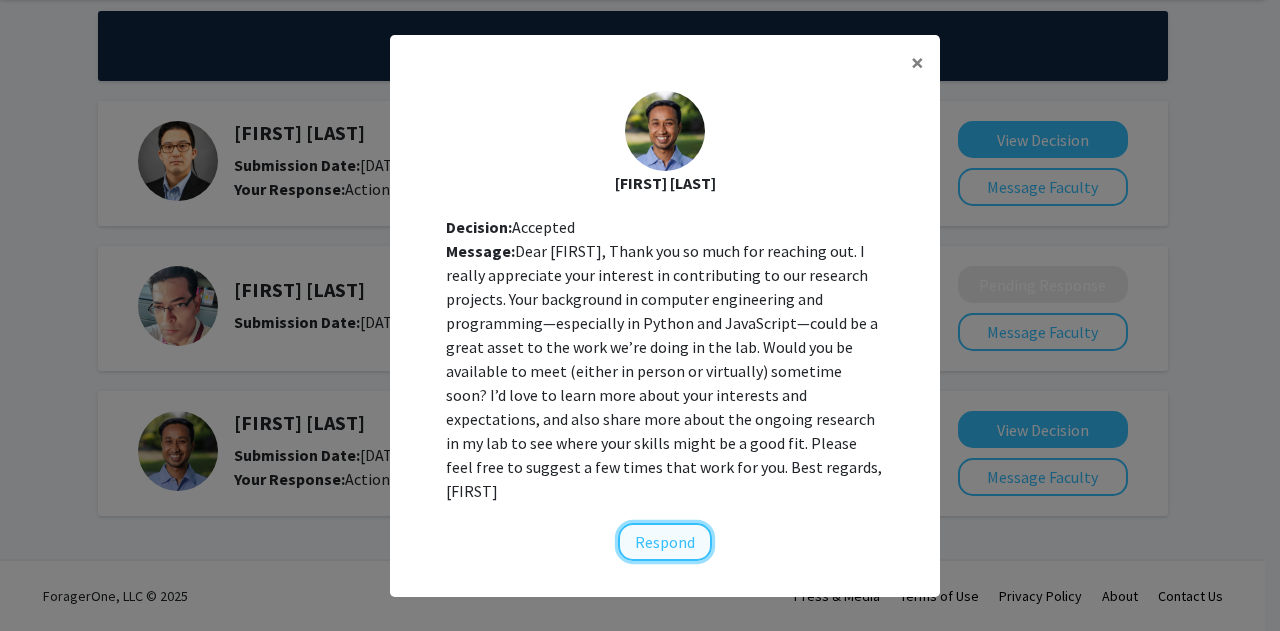 click on "Respond" 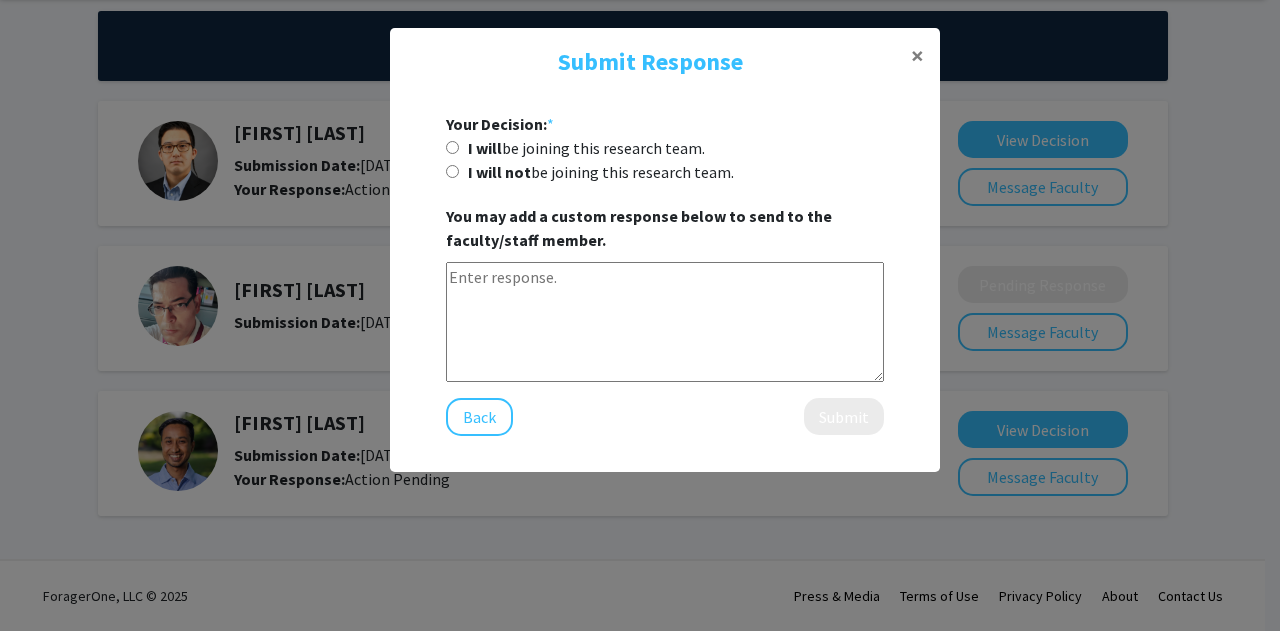 click 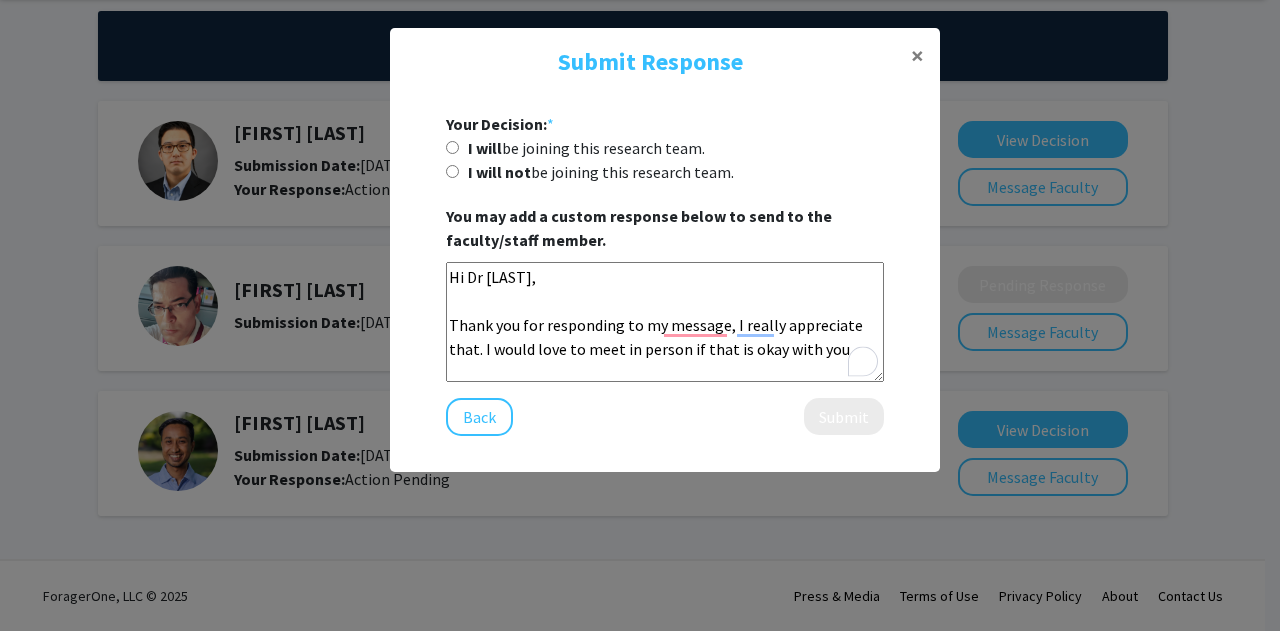 scroll, scrollTop: 1, scrollLeft: 0, axis: vertical 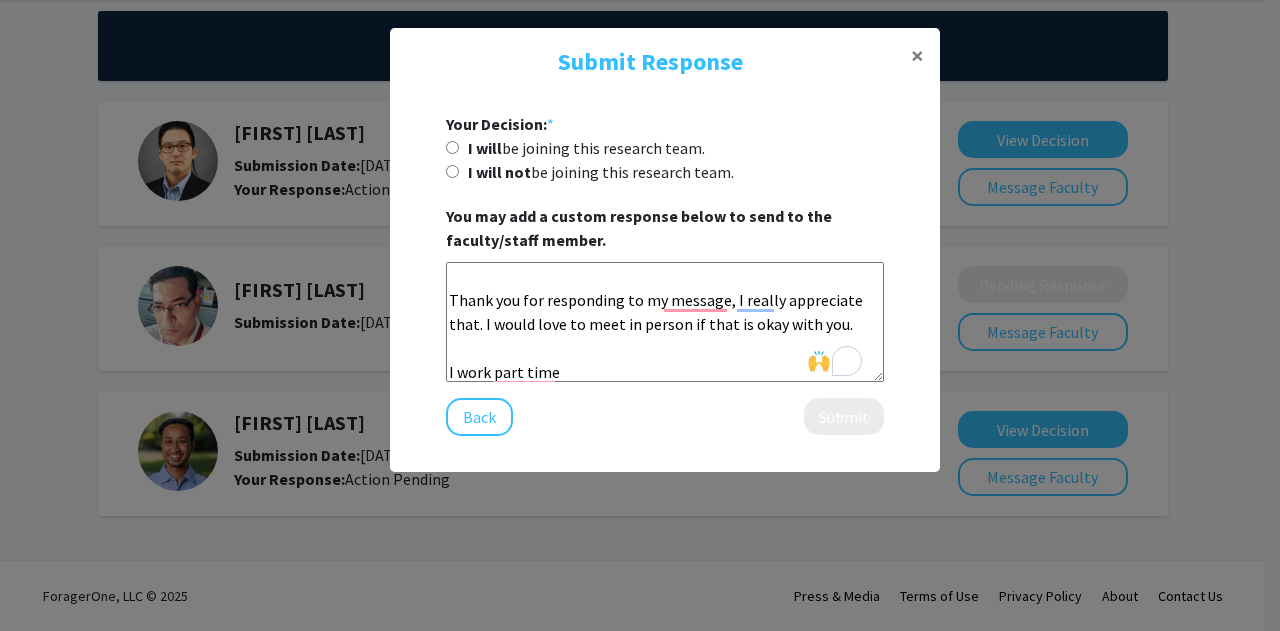 click on "Hi Dr [LAST],
Thank you for responding to my message, I really appreciate that. I would love to meet in person if that is okay with you.
I work part time" 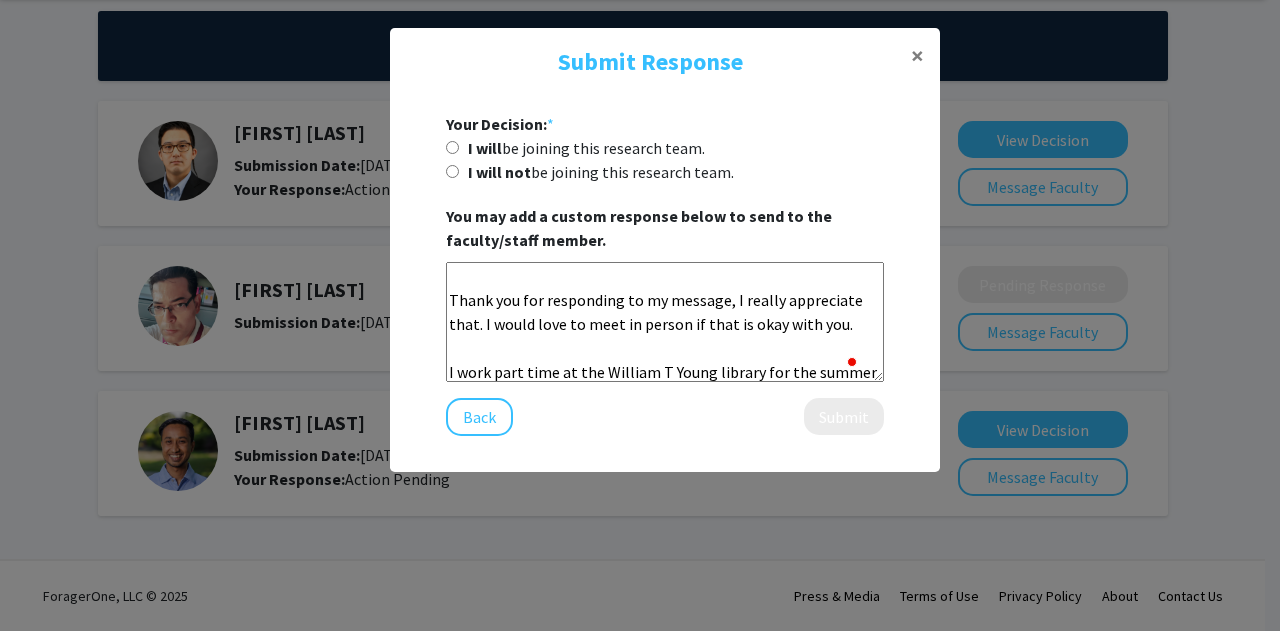 scroll, scrollTop: 49, scrollLeft: 0, axis: vertical 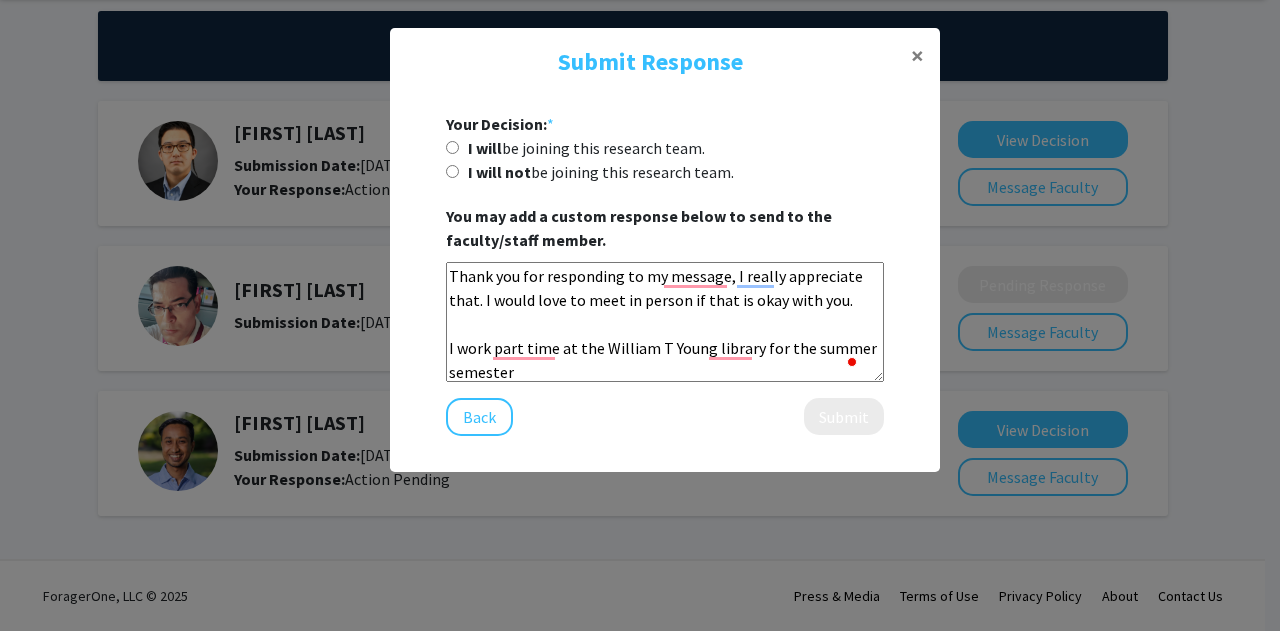 click on "Hi Dr [LAST],
Thank you for responding to my message, I really appreciate that. I would love to meet in person if that is okay with you.
I work part time at the William T Young library for the summer semester" 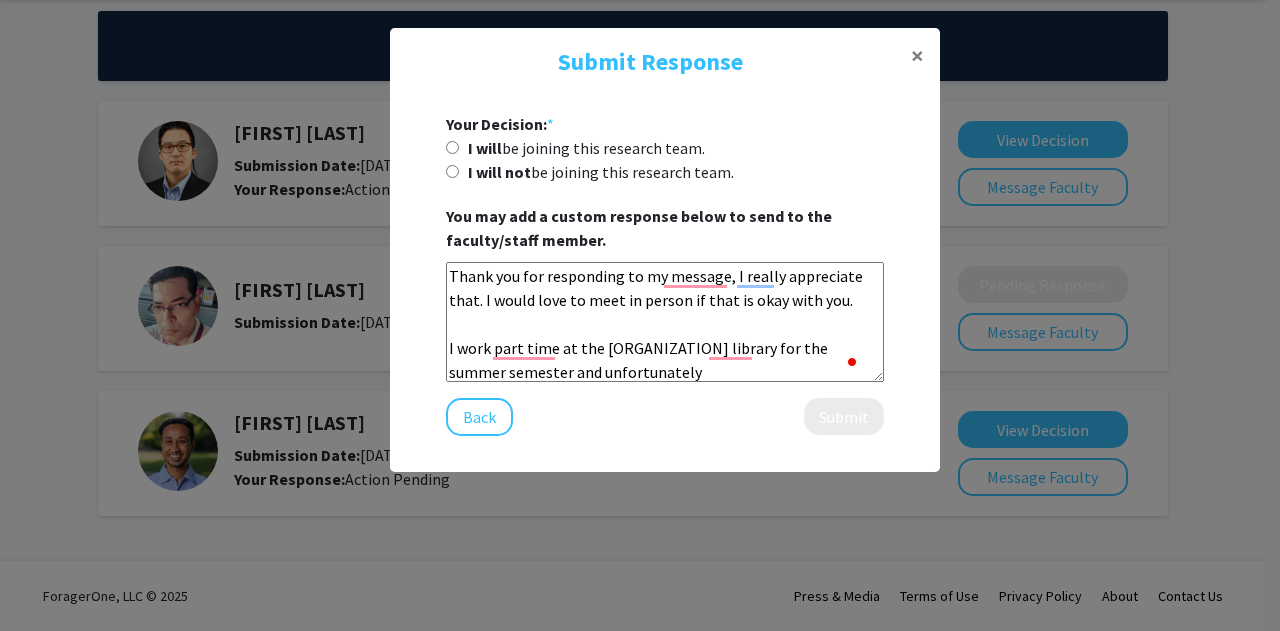 scroll, scrollTop: 53, scrollLeft: 0, axis: vertical 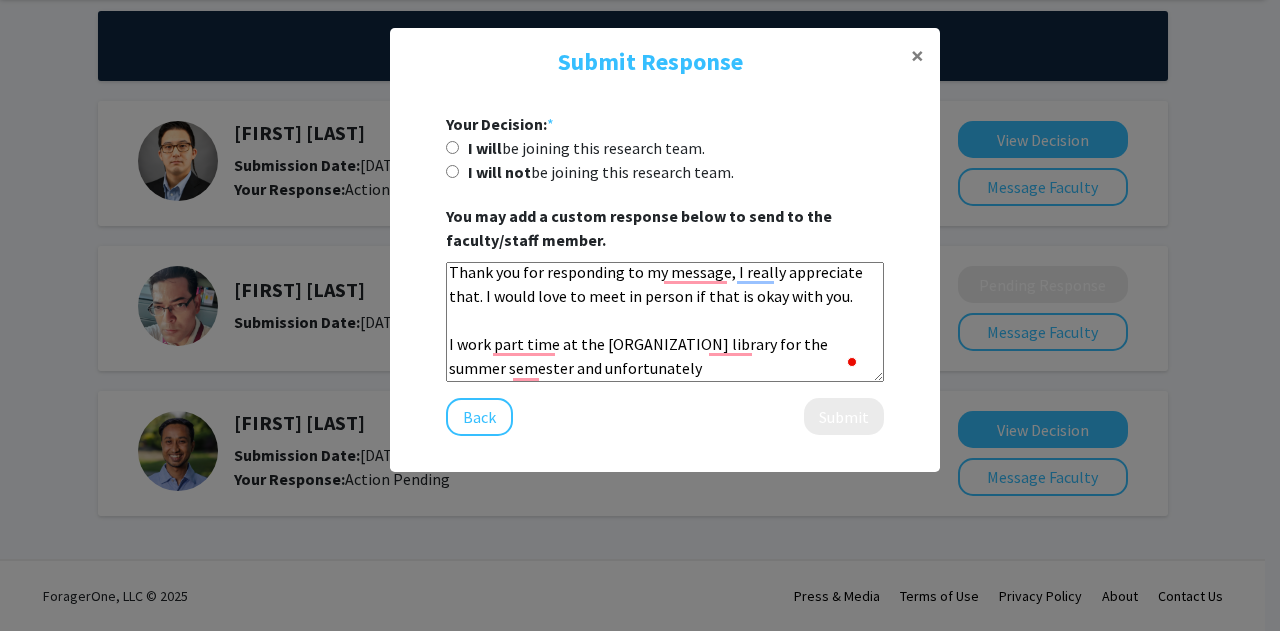 drag, startPoint x: 660, startPoint y: 374, endPoint x: 543, endPoint y: 379, distance: 117.10679 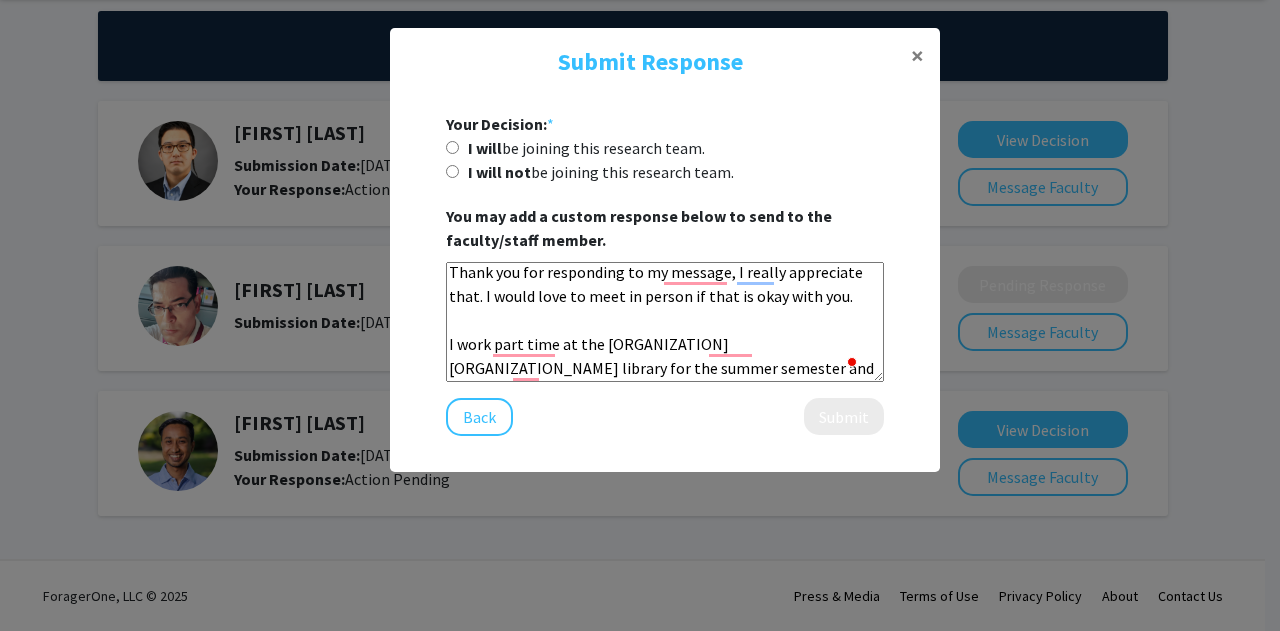 scroll, scrollTop: 73, scrollLeft: 0, axis: vertical 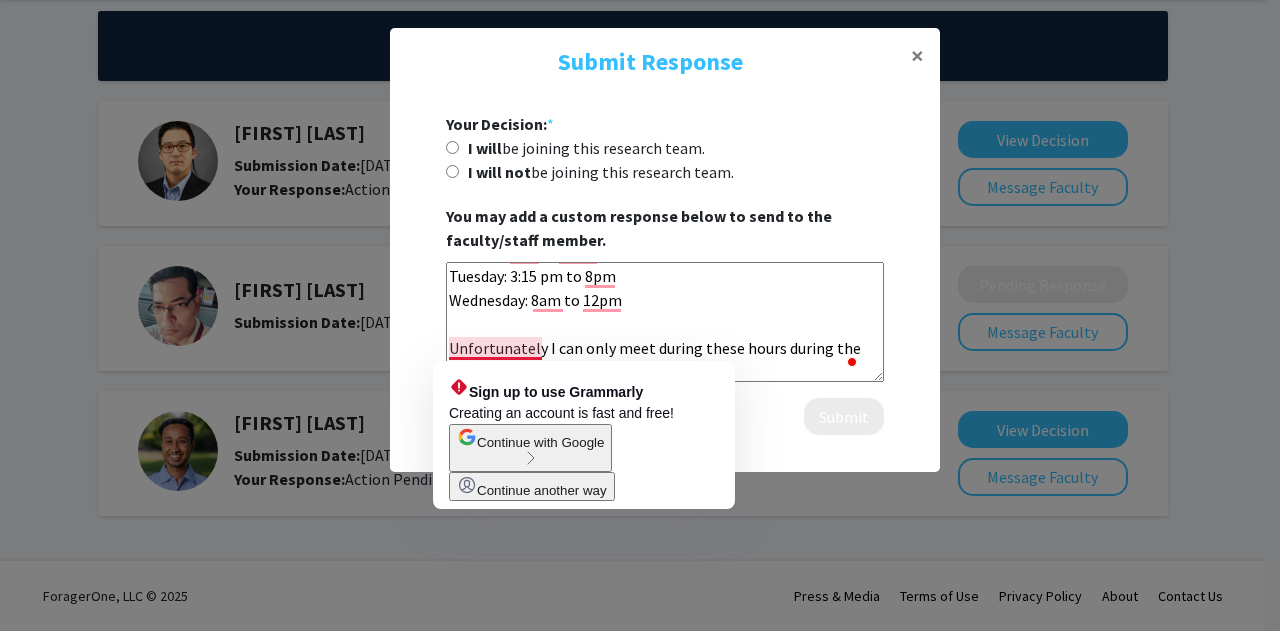 click on "Hi [TITLE] [LAST],
Thank you for responding to my message, I really appreciate that. I would love to meet in person if that is okay with you.
I work part time at the [ORGANIZATION] library for the summer semester and the only day I don't have work is on the weekends.
I am free during these hours:
Monday: 8am to 12pm
Tuesday: 3:15 pm to 8pm
Wednesday: 8am to 12pm
Unfortunately I can only meet during these hours during the summer( till [DATE])" 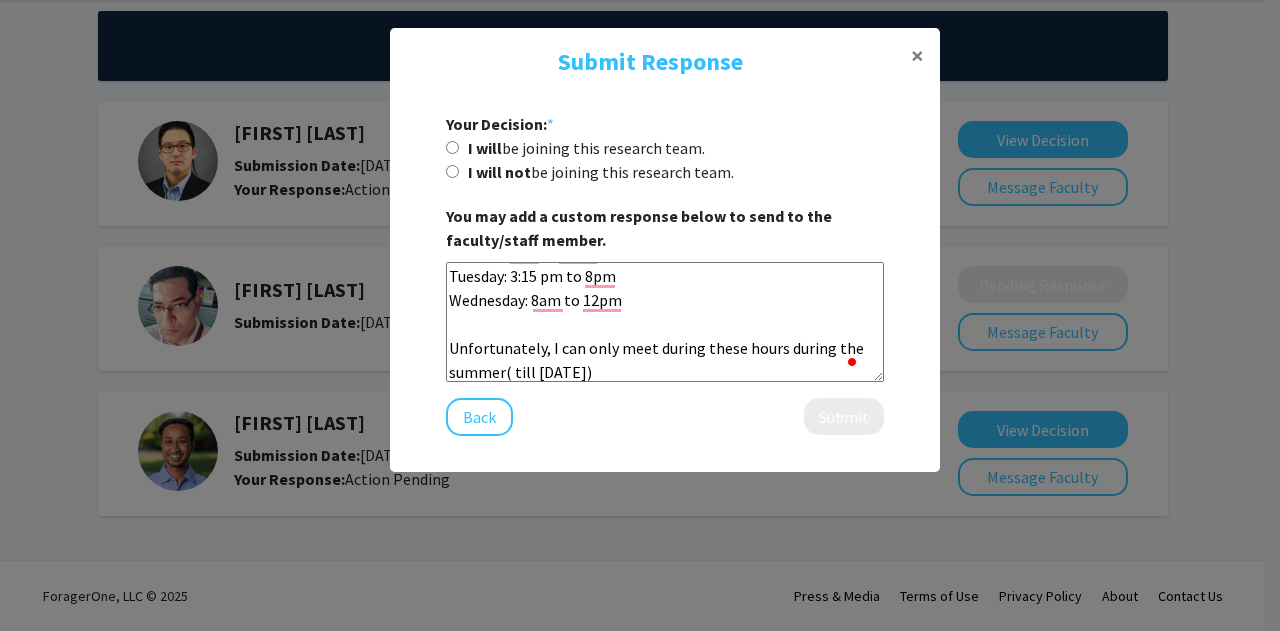 click on "Hi Dr [LAST],
Thank you for responding to my message, I really appreciate that. I would love to meet in person if that is okay with you.
I work part time at the William T Young library for the summer semester and the only day I don't have work is on the weekends.
I am free during these hours:
Monday: 8am to 12pm
Tuesday: 3:15 pm to 8pm
Wednesday: 8am to 12pm
Unfortunately, I can only meet during these hours during the summer( till [DATE])" 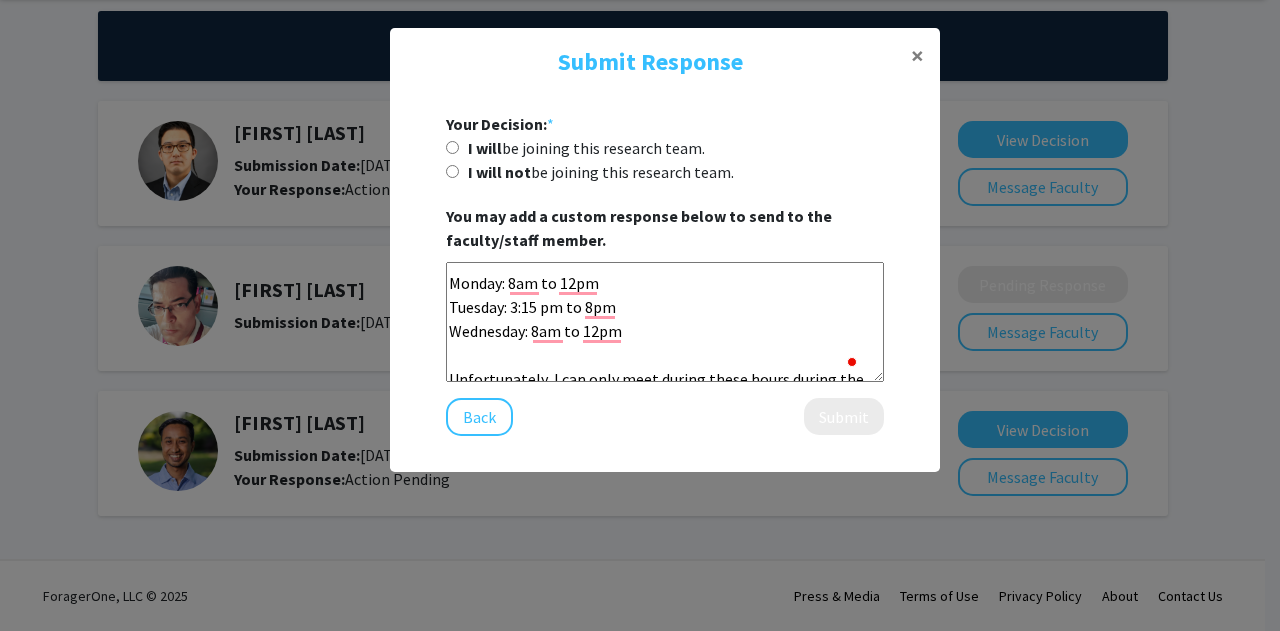 scroll, scrollTop: 254, scrollLeft: 0, axis: vertical 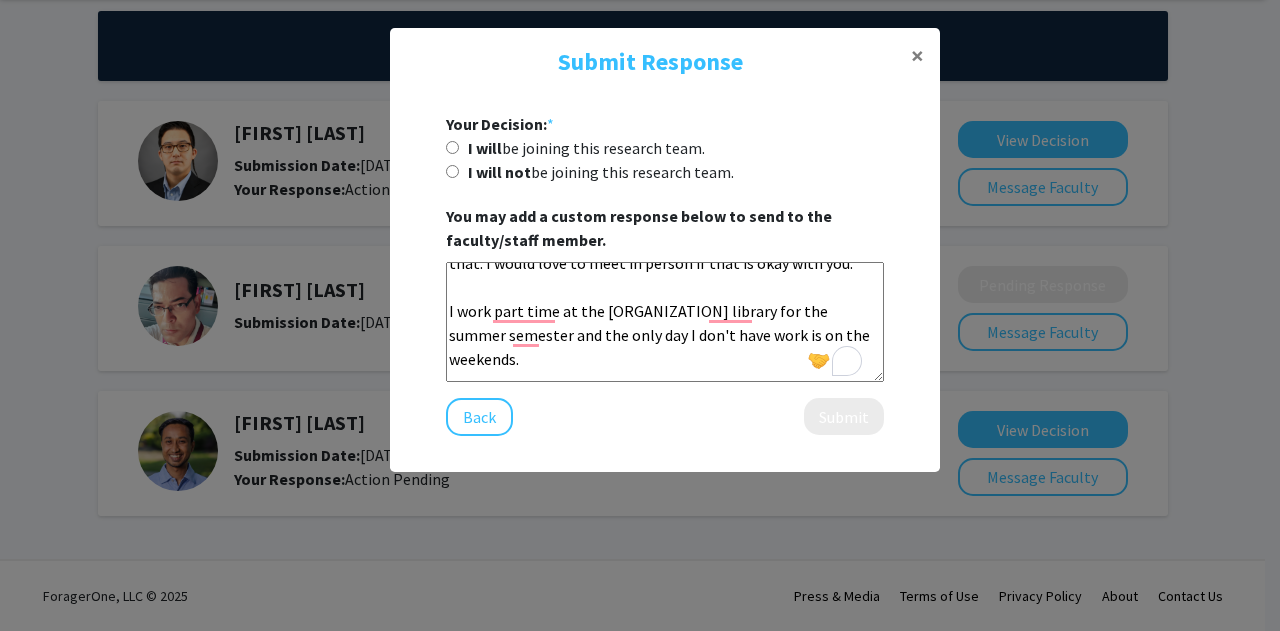 click on "Hi Dr [LAST],
Thank you for responding to my message, I really appreciate that. I would love to meet in person if that is okay with you.
I work part time at the [ORGANIZATION] library for the summer semester and the only day I don't have work is on the weekends.
I am free during these hours:
Monday: 8am to 12pm
Tuesday: 3:15 pm to 8pm
Wednesday: 8am to 12pm
Unfortunately, I can only meet during these hours during the summer( till [DATE]) and I will have a lot more free time when the semester starts. I apologize for the inconvinence. Please do let me know if any of the hours work for you.
With regards,
[FIRST] [LAST]" 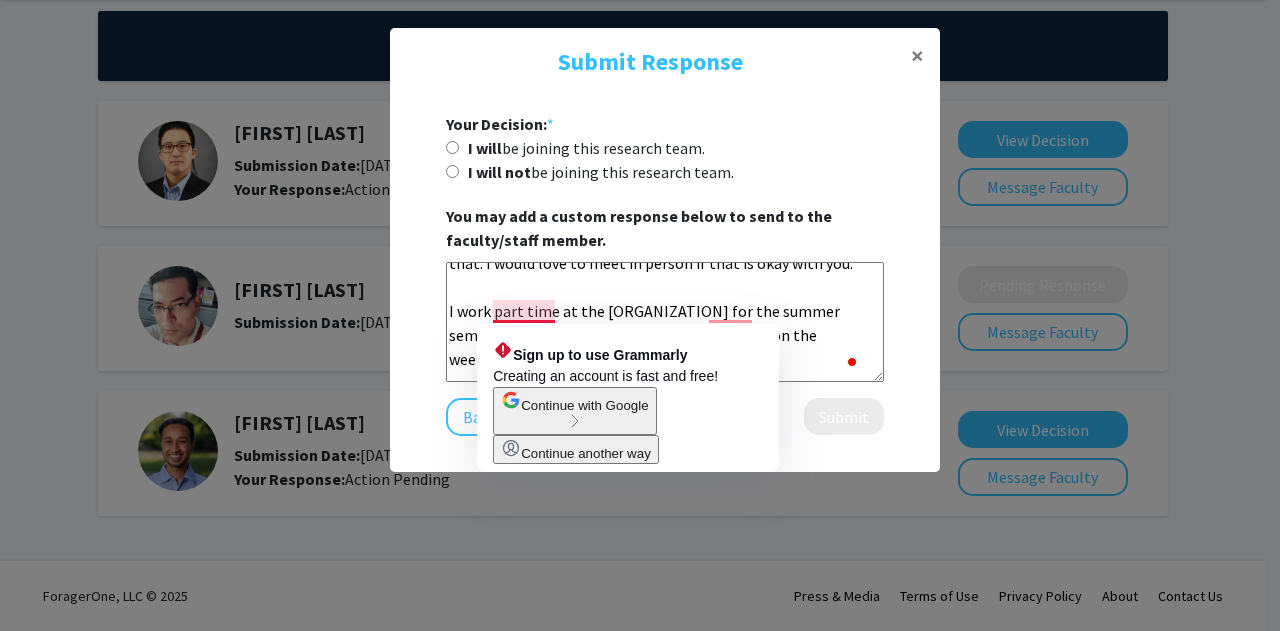 click on "Hi Dr [LAST_NAME],
Thank you for responding to my message, I really appreciate that. I would love to meet in person if that is okay with you.
I work part time at the [ORGANIZATION] for the summer semester and the only days I don't have work is on the weekends.
I am free during these hours:
Monday: 8am to 12pm
Tuesday: 3:15 pm to 8pm
Wednesday: 8am to 12pm
Unfortunately, I can only meet during these hours during the summer( till [DATE]) and I will have a lot more free time when the semester starts. I apologize for the inconvinence. Please do let me know if any of the hours work for you.
With regards,
[FIRST_NAME] [LAST_NAME]" 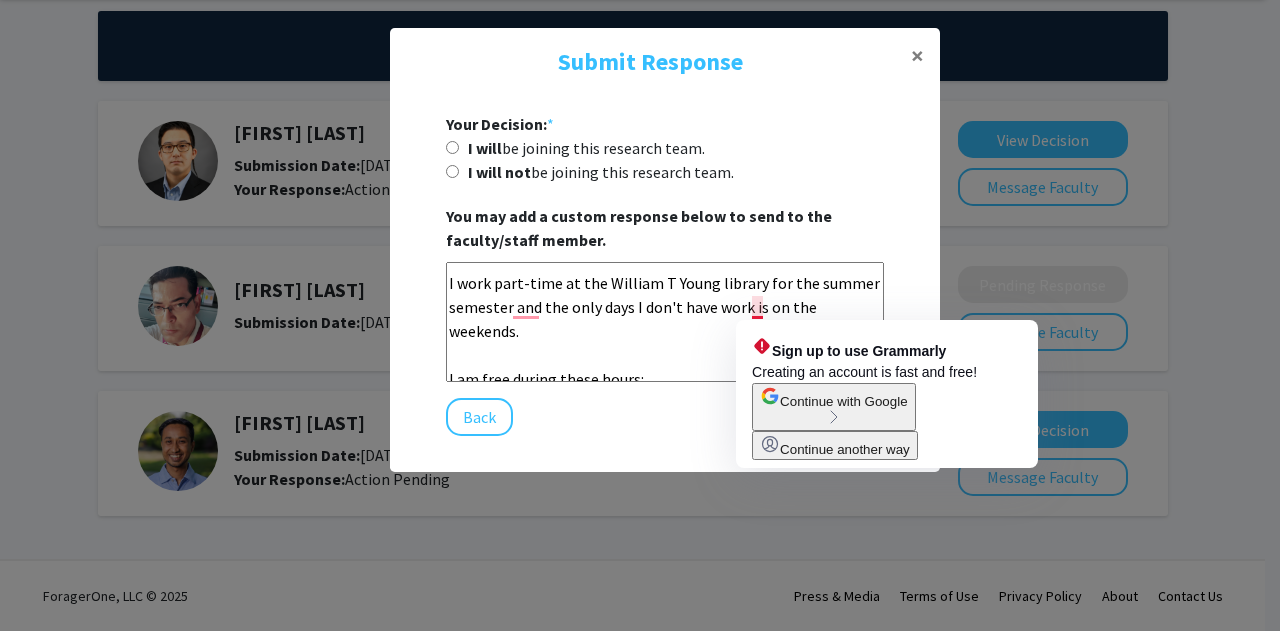 click on "Hi Dr [LAST],
Thank you for responding to my message, I really appreciate that. I would love to meet in person if that is okay with you.
I work part-time at the William T Young library for the summer semester and the only days I don't have work is on the weekends.
I am free during these hours:
Monday: 8am to 12pm
Tuesday: 3:15 pm to 8pm
Wednesday: 8am to 12pm
Unfortunately, I can only meet during these hours during the summer( till [DATE]) and I will have a lot more free time when the semester starts. I apologize for the inconvinence. Please do let me know if any of the hours work for you.
With regards,
[FIRST] [LAST]" 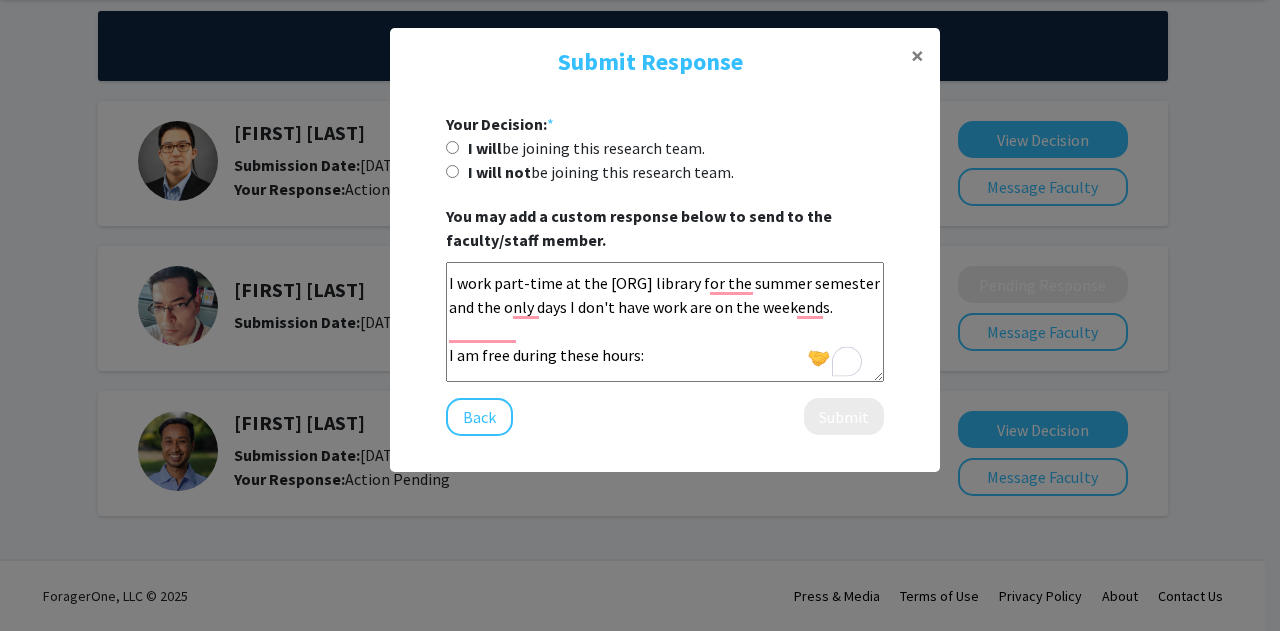 click on "Hi [TITLE] [LAST],
Thank you for responding to my message, I really appreciate that. I would love to meet in person if that is okay with you.
I work part-time at the [ORG] library for the summer semester and the only days I don't have work are on the weekends.
I am free during these hours:
Monday: [TIME]am to [TIME]pm
Tuesday: [TIME] pm to [TIME]pm
Wednesday: [TIME]am to [TIME]pm
Unfortunately, I can only meet during these hours during the summer( till [DATE]) and I will have a lot more free time when the semester starts. I apologize for the inconvinence. Please do let me know if any of the hours work for you.
With regards,
[FIRST] [LAST]" 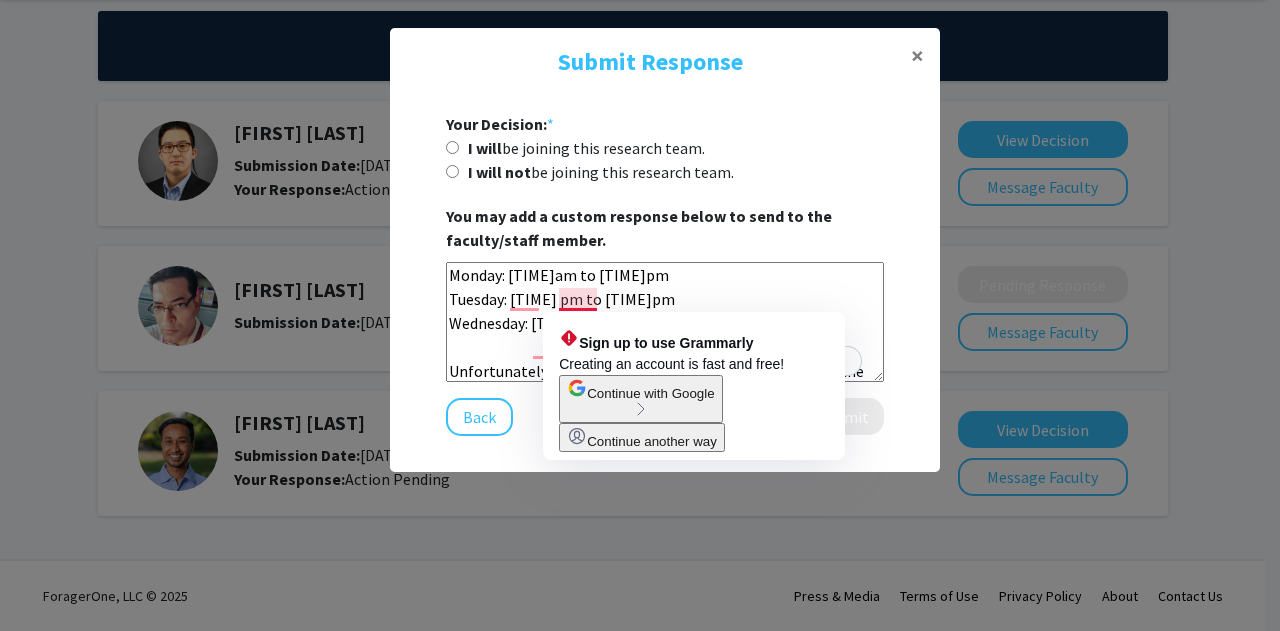 click on "Hi [TITLE] [LAST],
Thank you for responding to my message, I really appreciate that. I would love to meet in person if that is okay with you.
I work part-time at the [ORG] library for the summer semester and the only days I don't have work are on the weekends.
I am free during these hours:
Monday: [TIME]am to [TIME]pm
Tuesday: [TIME] pm to [TIME]pm
Wednesday: [TIME]am to [TIME]pm
Unfortunately, I can only meet during these hours during the summer( till [DATE]) and I will have a lot more free time when the semester starts. I apologize for the inconvinence. Please do let me know if any of the hours work for you.
With regards,
[FIRST] [LAST]" 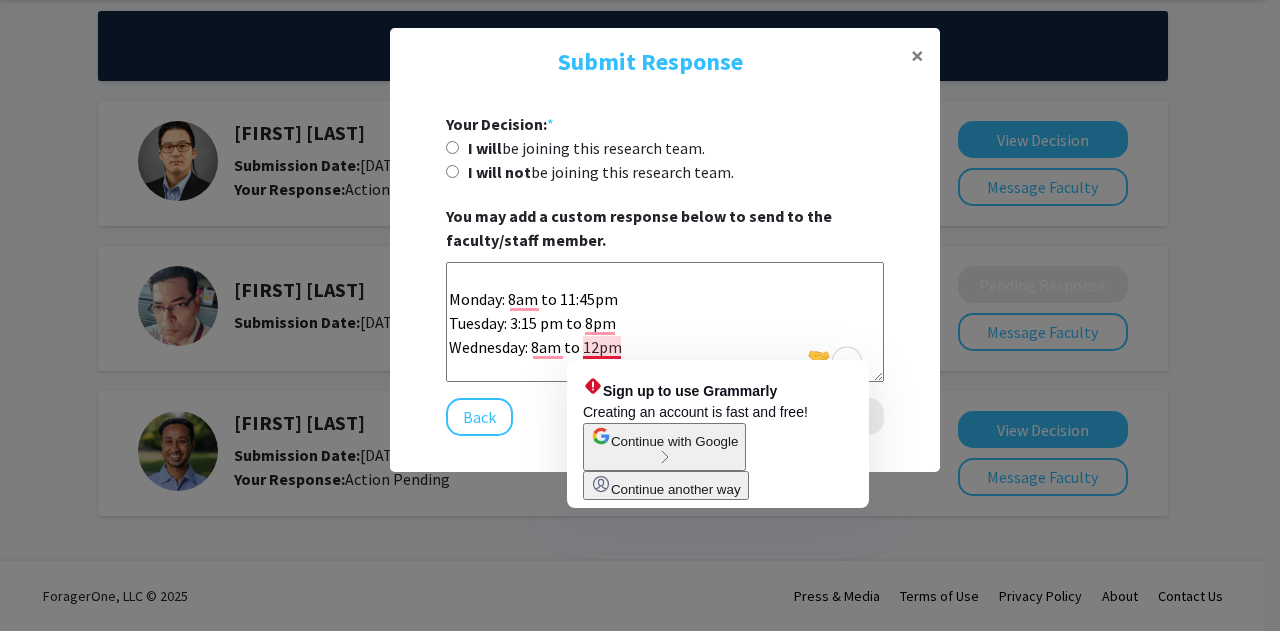 click on "Hi Dr [LAST],
Thank you for responding to my message, I really appreciate that. I would love to meet in person if that is okay with you.
I work part-time at the William T Young library for the summer semester and the only days I don't have work are on the weekends.
I am free during these hours:
Monday: 8am to 11:45pm
Tuesday: 3:15 pm to 8pm
Wednesday: 8am to 12pm
Unfortunately, I can only meet during these hours during the summer( till [DATE]) and I will have a lot more free time when the semester starts. I apologize for the inconvinence. Please do let me know if any of the hours work for you.
With regards,
[FIRST] [LAST]" 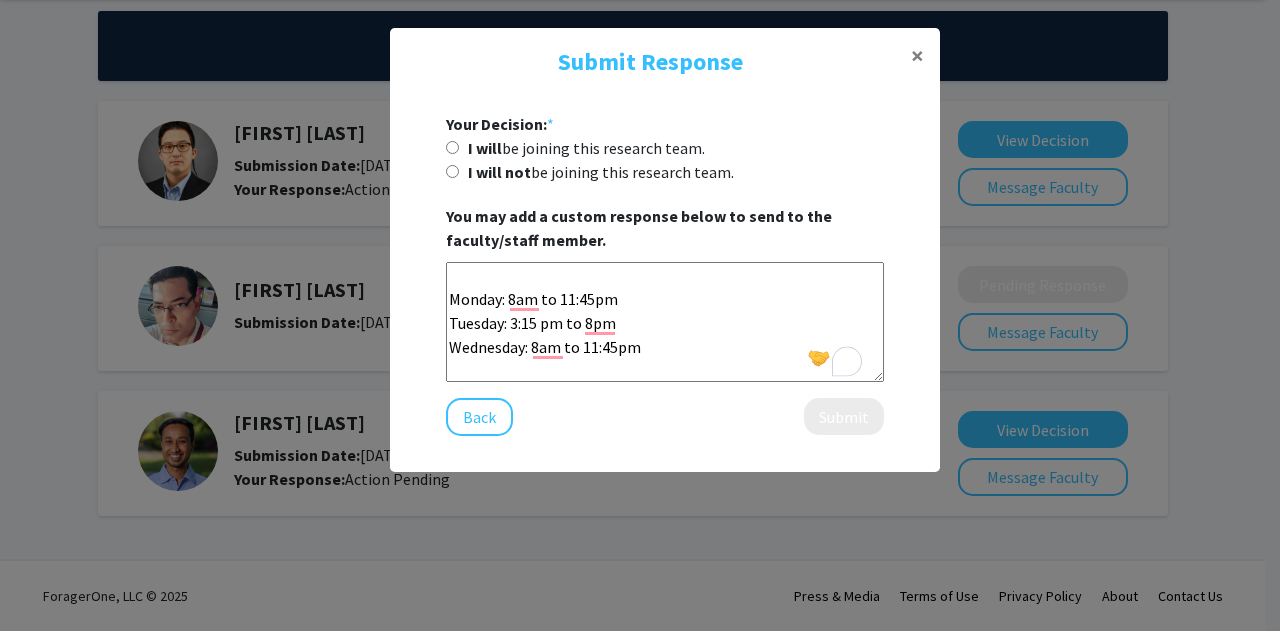 click on "Hi [TITLE] [LAST],
Thank you for responding to my message, I really appreciate that. I would love to meet in person if that is okay with you.
I work part-time at the [ORGANIZATION] [ORGANIZATION_NAME] library for the summer semester and the only days I don't have work are on the weekends.
I am free during these hours:
Monday: 8am to 11:45pm
Tuesday: 3:15 pm to 8pm
Wednesday: 8am to 11:45pm
Unfortunately, I can only meet during these hours during the summer( till [DATE]) and I will have a lot more free time when the semester starts. I apologize for the inconvinence. Please do let me know if any of the hours work for you.
With regards,
[FIRST] [LAST]" 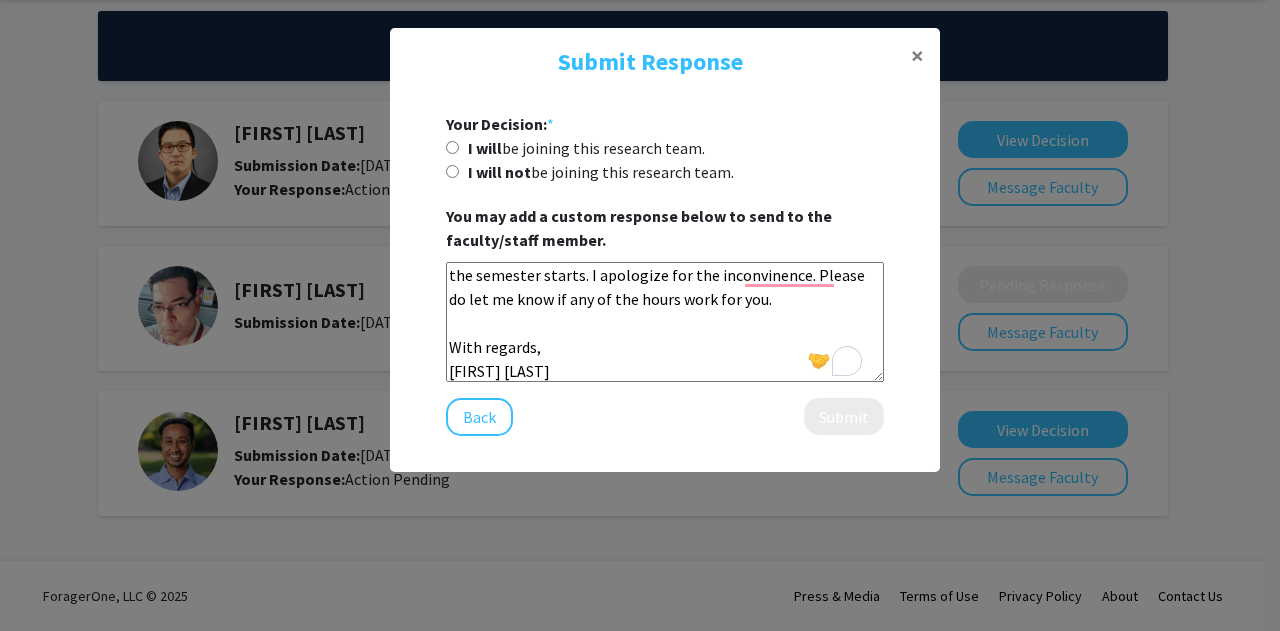 click on "Hi [TITLE] [LAST],
Thank you for responding to my message, I really appreciate that. I would love to meet in person if that is okay with you.
I work part-time at the [ORGANIZATION] [ORGANIZATION_NAME] library for the summer semester and the only days I don't have work are on the weekends.
I am free during these hours:
Monday: 8am to 11:45pm
Tuesday: 3:15 pm to 8pm
Wednesday: 8am to 11:45pm
Unfortunately, I can only meet during these hours during the summer( till [DATE]) and I will have a lot more free time when the semester starts. I apologize for the inconvinence. Please do let me know if any of the hours work for you.
With regards,
[FIRST] [LAST]" 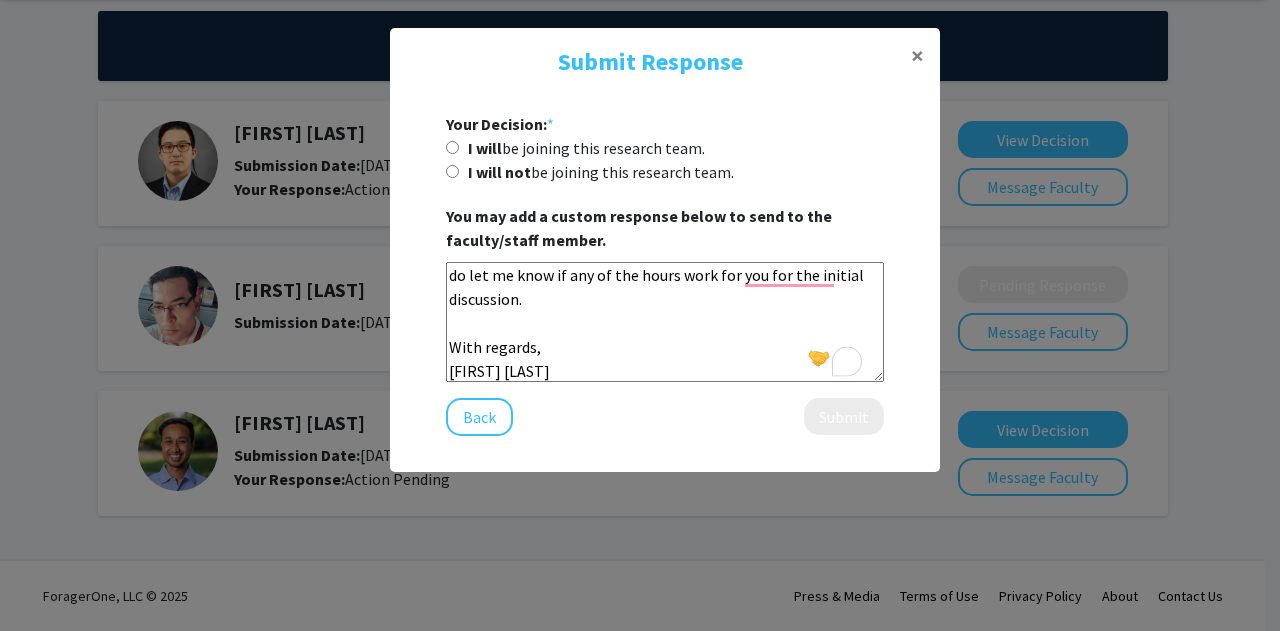 click on "Hi [TITLE] [LAST],
Thank you for responding to my message, I really appreciate that. I would love to meet in person if that is okay with you.
I work part-time at the [ORG] library for the summer semester and the only days I don't have work are on the weekends.
I am free during these hours:
Monday: [TIME] to [TIME]
Tuesday: [TIME] pm to [TIME]
Wednesday: [TIME] to [TIME]
Unfortunately, I can only meet during these hours during the summer( till [DATE]) and I will have a lot more free time when the semester starts. I apologize for the inconvinence. Please do let me know if any of the hours work for you for the initial discussion.
With regards,
[FIRST] [LAST]" 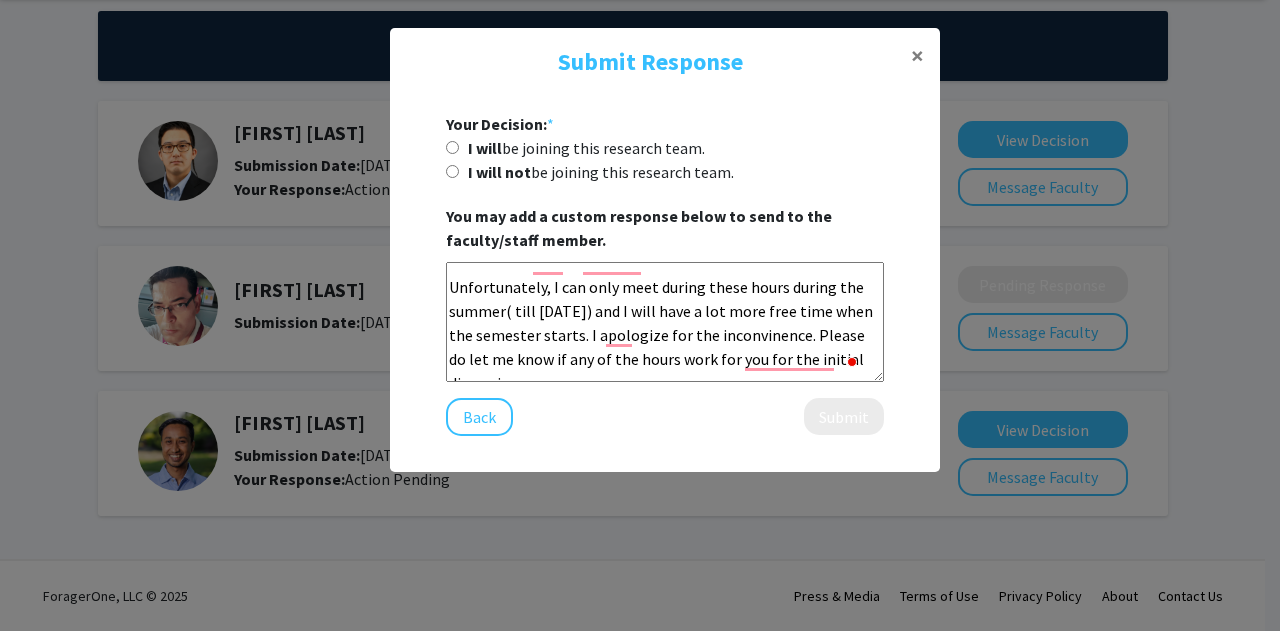 click on "Hi [TITLE] [LAST],
Thank you for responding to my message, I really appreciate that. I would love to meet in person if that is okay with you.
I work part-time at the [ORG] library for the summer semester and the only days I don't have work are on the weekends.
I am free during these hours:
Monday: [TIME] to [TIME]
Tuesday: [TIME] pm to [TIME]
Wednesday: [TIME] to [TIME]
Unfortunately, I can only meet during these hours during the summer( till [DATE]) and I will have a lot more free time when the semester starts. I apologize for the inconvinence. Please do let me know if any of the hours work for you for the initial discussion.
With regards,
[FIRST] [LAST]" 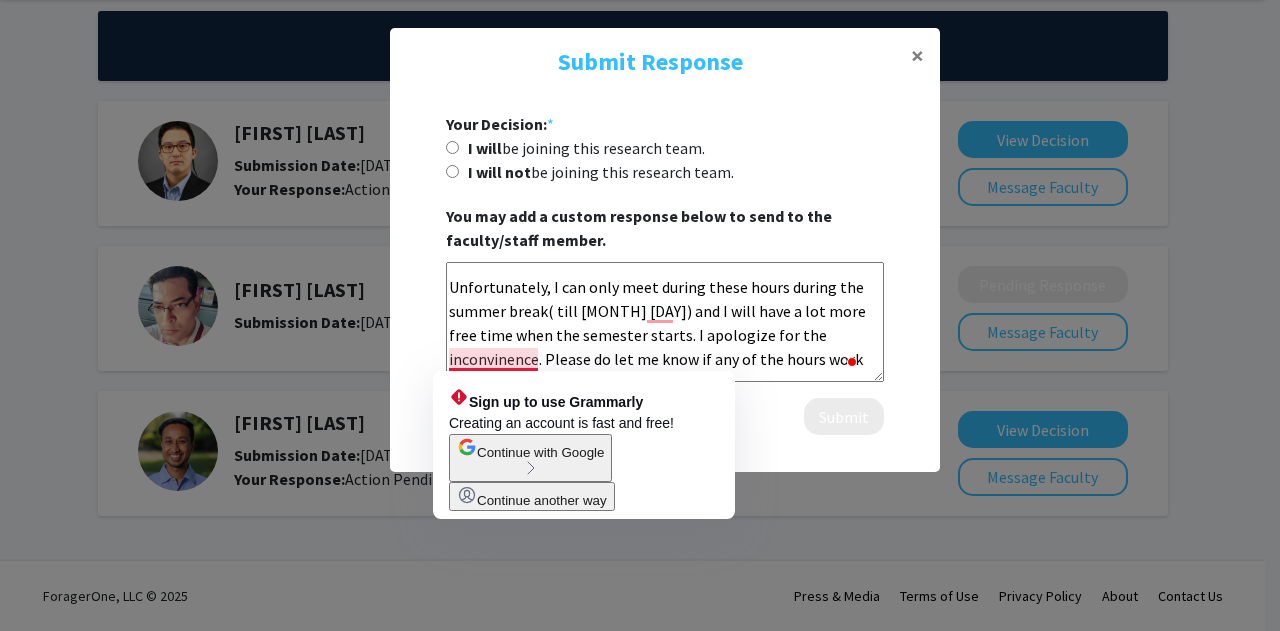 click on "Hi Dr [LAST],
Thank you for responding to my message, I really appreciate that. I would love to meet in person if that is okay with you.
I work part-time at the William T Young library for the summer semester and the only days I don't have work are on the weekends.
I am free during these hours:
Monday: 8am to 11:45pm
Tuesday: 3:15 pm to 8pm
Wednesday: 8am to 11:45pm
Unfortunately, I can only meet during these hours during the summer break( till [MONTH] [DAY]) and I will have a lot more free time when the semester starts. I apologize for the inconvinence. Please do let me know if any of the hours work for you for the initial discussion.
With regards,
[FIRST] [LAST]" 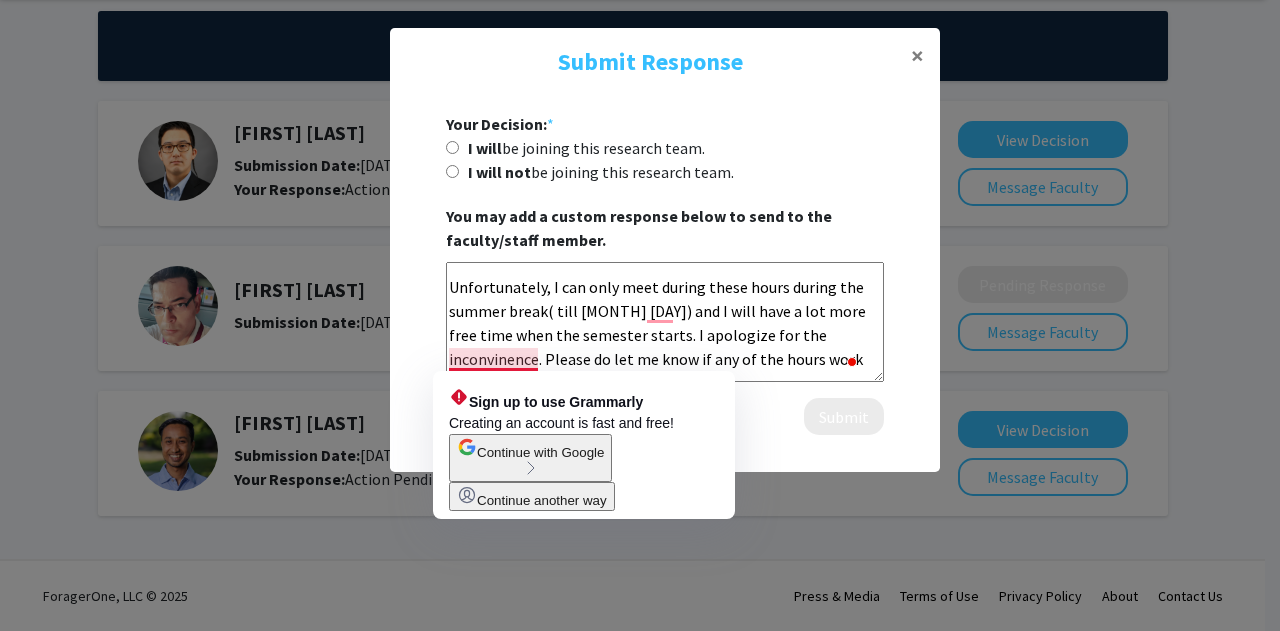 click on "Hi Dr [LAST],
Thank you for responding to my message, I really appreciate that. I would love to meet in person if that is okay with you.
I work part-time at the William T Young library for the summer semester and the only days I don't have work are on the weekends.
I am free during these hours:
Monday: 8am to 11:45pm
Tuesday: 3:15 pm to 8pm
Wednesday: 8am to 11:45pm
Unfortunately, I can only meet during these hours during the summer break( till [MONTH] [DAY]) and I will have a lot more free time when the semester starts. I apologize for the inconvinence. Please do let me know if any of the hours work for you for the initial discussion.
With regards,
[FIRST] [LAST]" 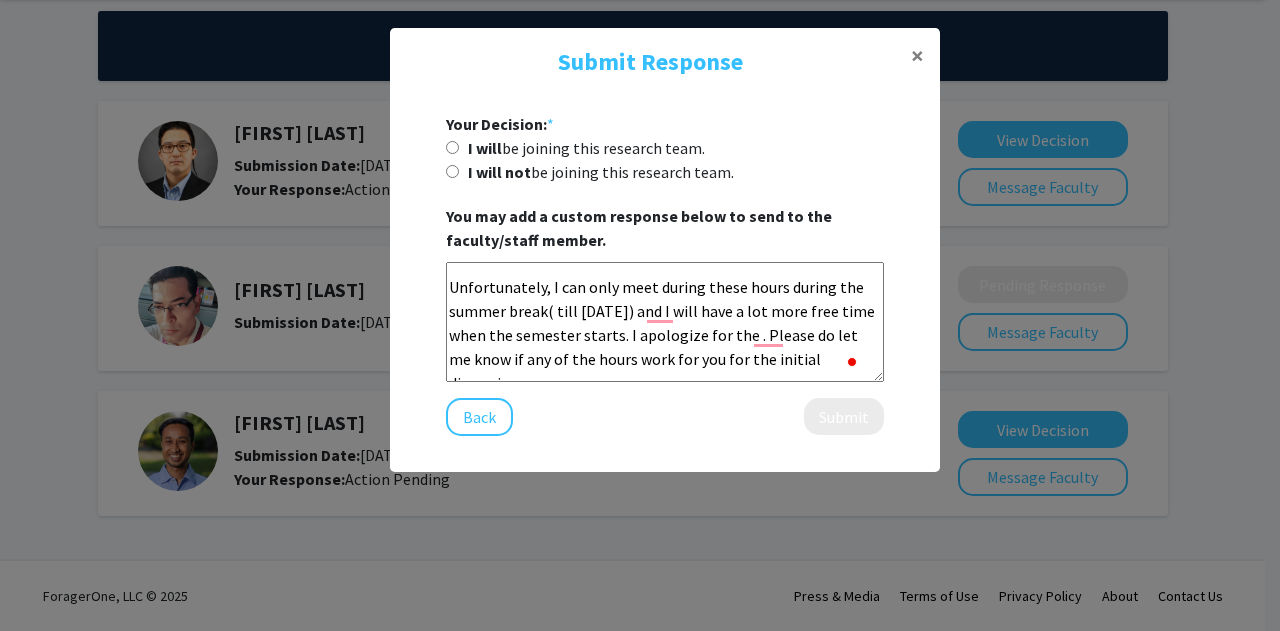 paste on "inconvenience" 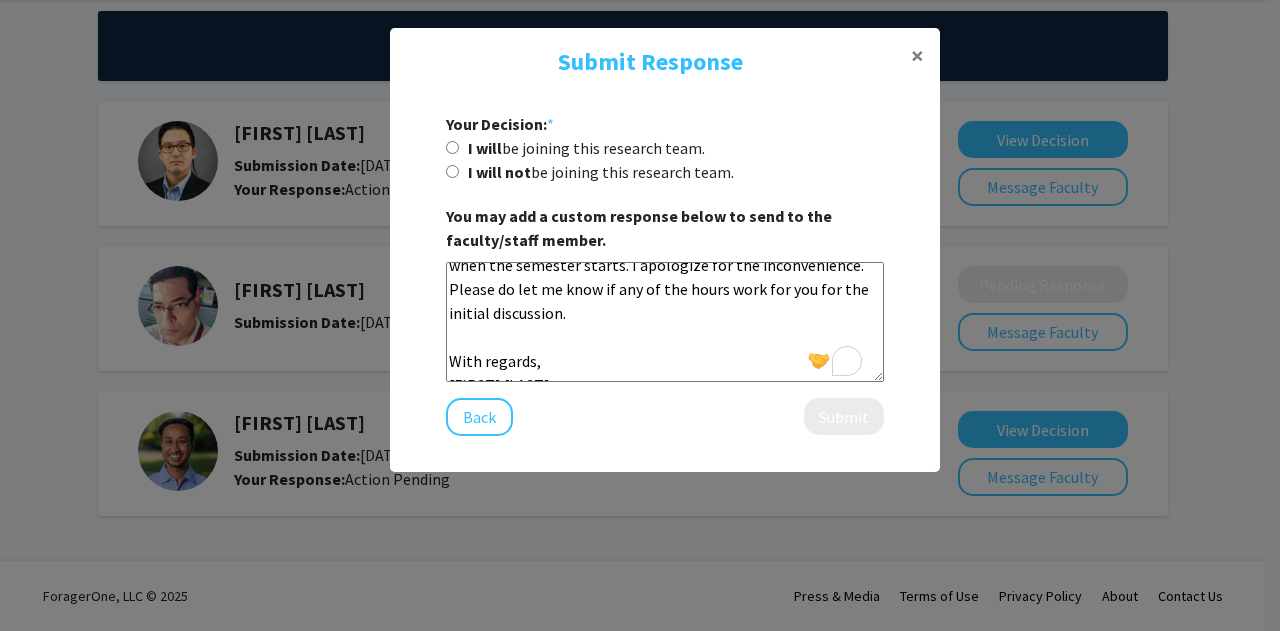 type on "Hi Dr [LAST],
Thank you for responding to my message, I really appreciate that. I would love to meet in person if that is okay with you.
I work part-time at the William T Young library for the summer semester and the only days I don't have work are on the weekends.
I am free during these hours:
Monday: 8am to 11:45pm
Tuesday: 3:15 pm to 8pm
Wednesday: 8am to 11:45pm
Unfortunately, I can only meet during these hours during the summer break( till [DATE]) and I will have a lot more free time when the semester starts. I apologize for the inconvenience. Please do let me know if any of the hours work for you for the initial discussion.
With regards,
[FIRST] [LAST]" 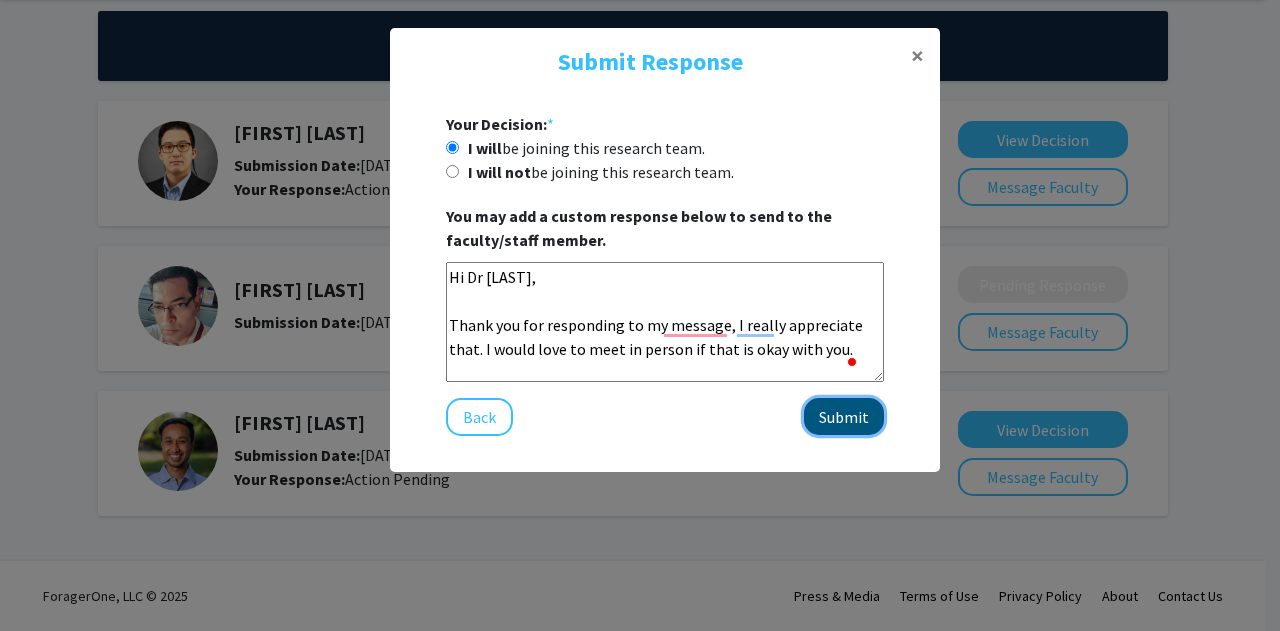 click on "Submit" 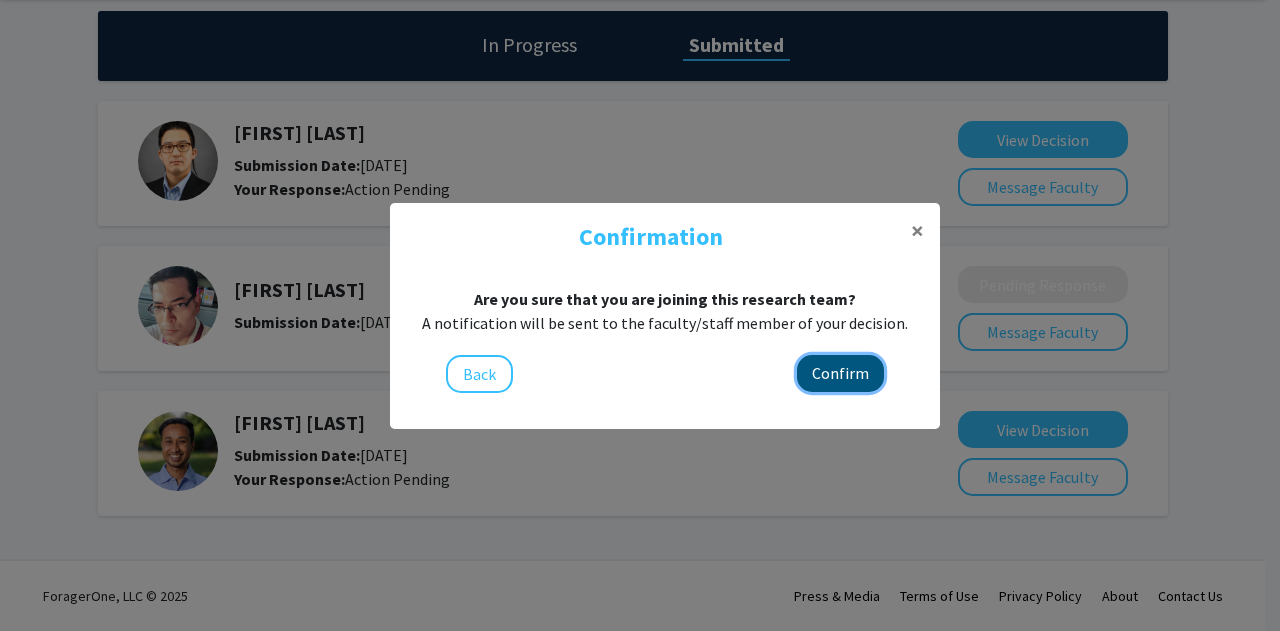 click on "Confirm" 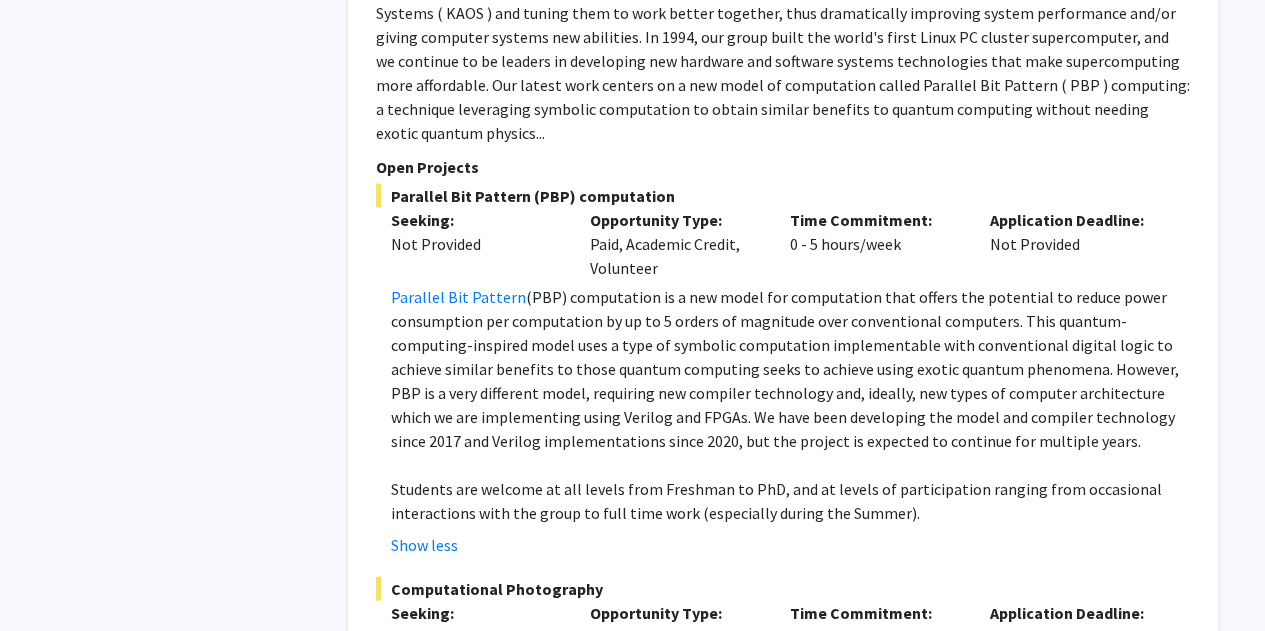scroll, scrollTop: 9944, scrollLeft: 0, axis: vertical 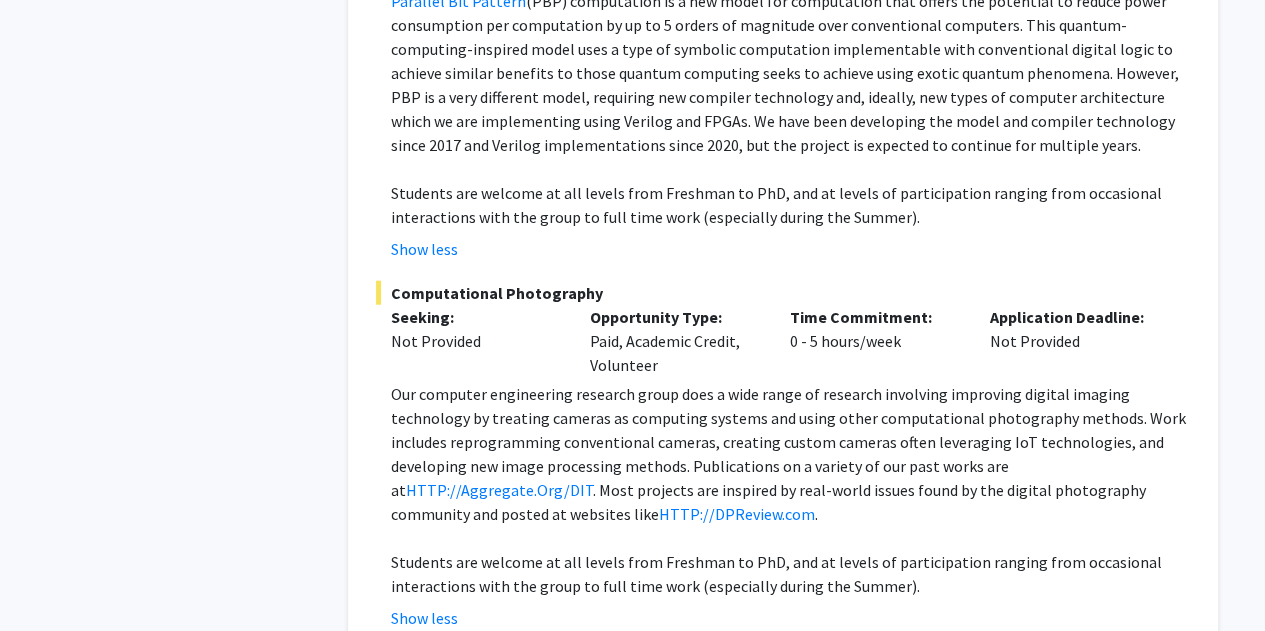 click on "1" 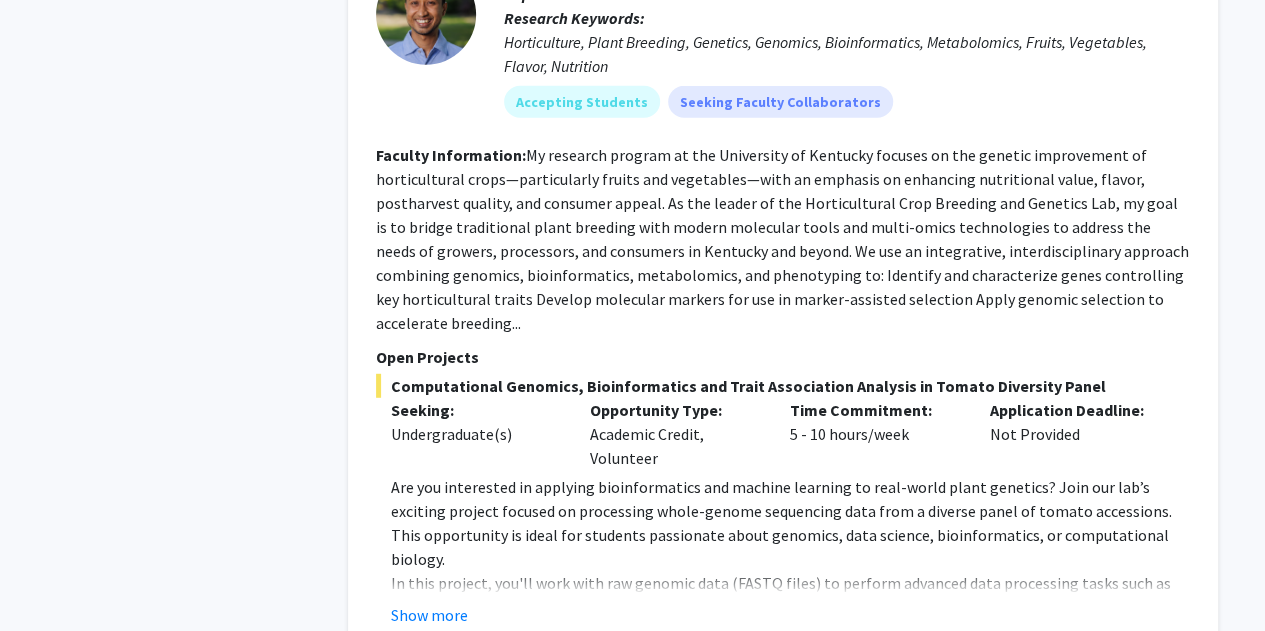 scroll, scrollTop: 2749, scrollLeft: 0, axis: vertical 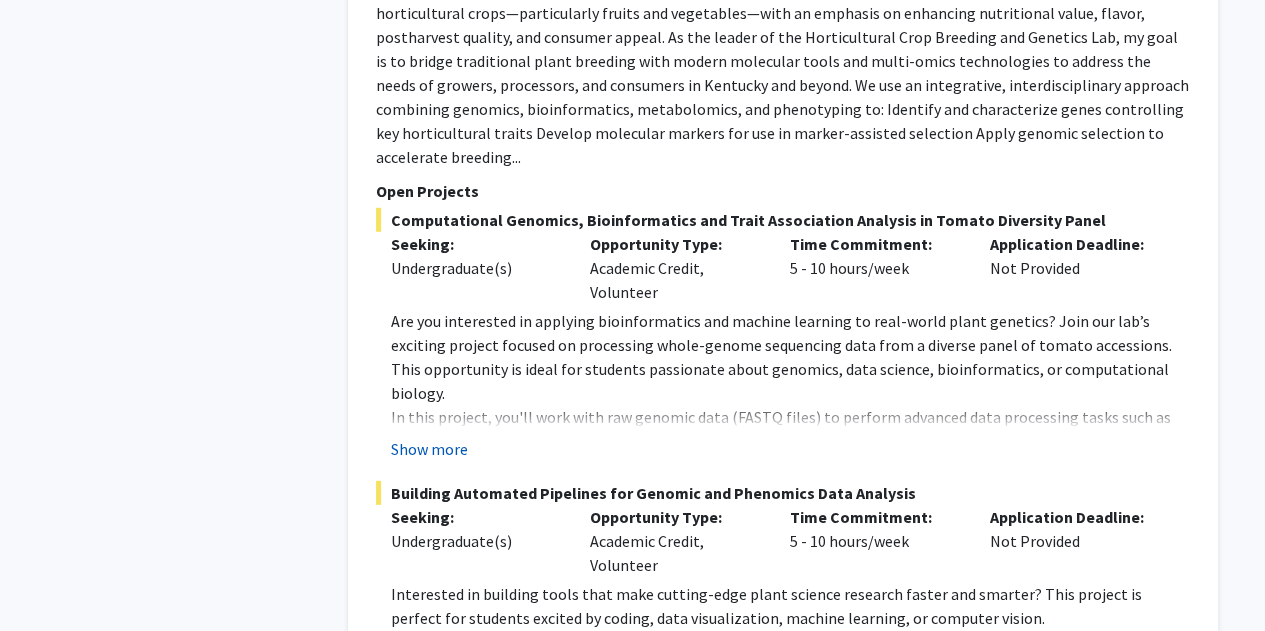 click on "Show more" 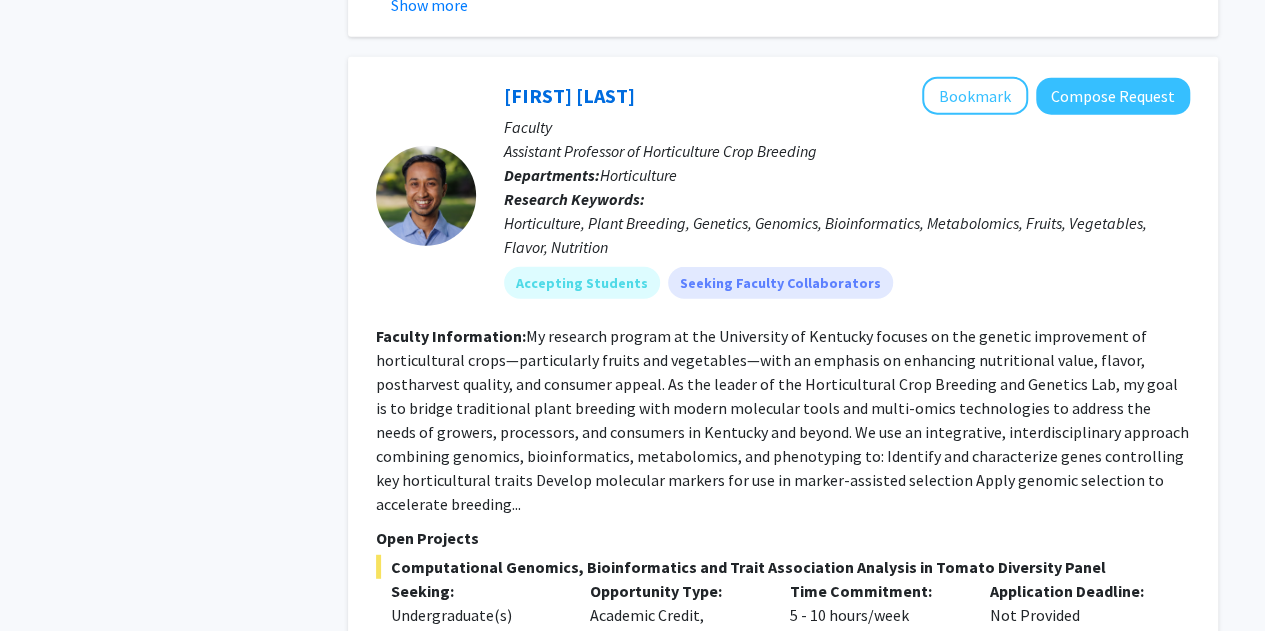 scroll, scrollTop: 2401, scrollLeft: 0, axis: vertical 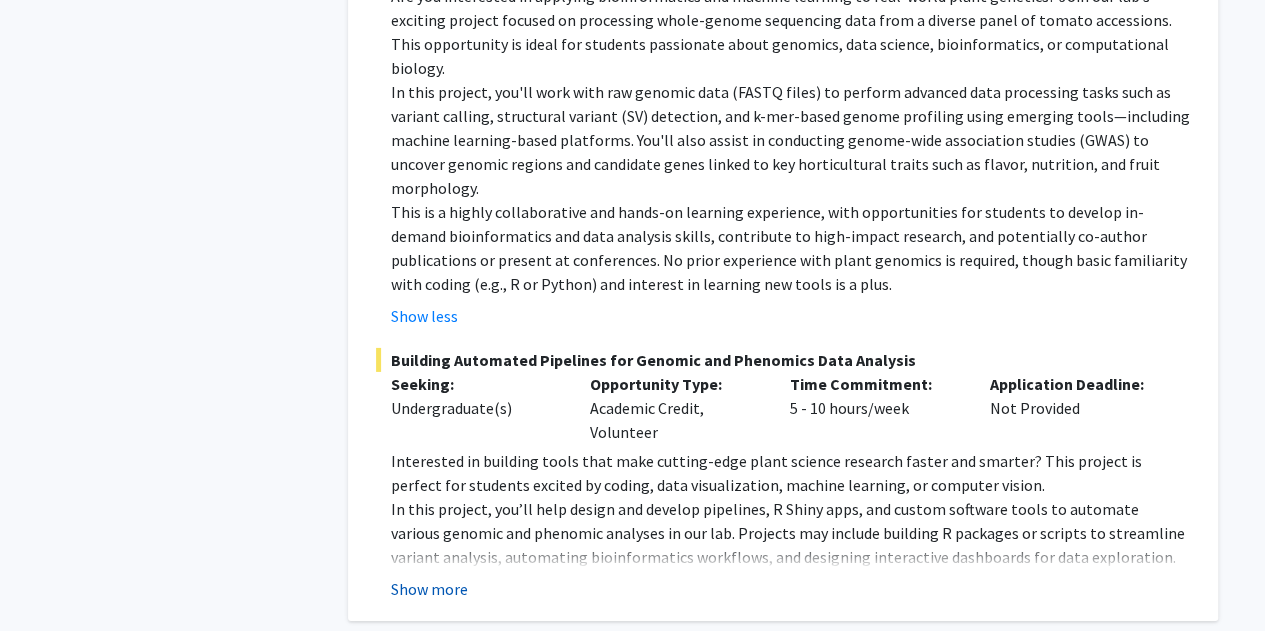 click on "Show more" 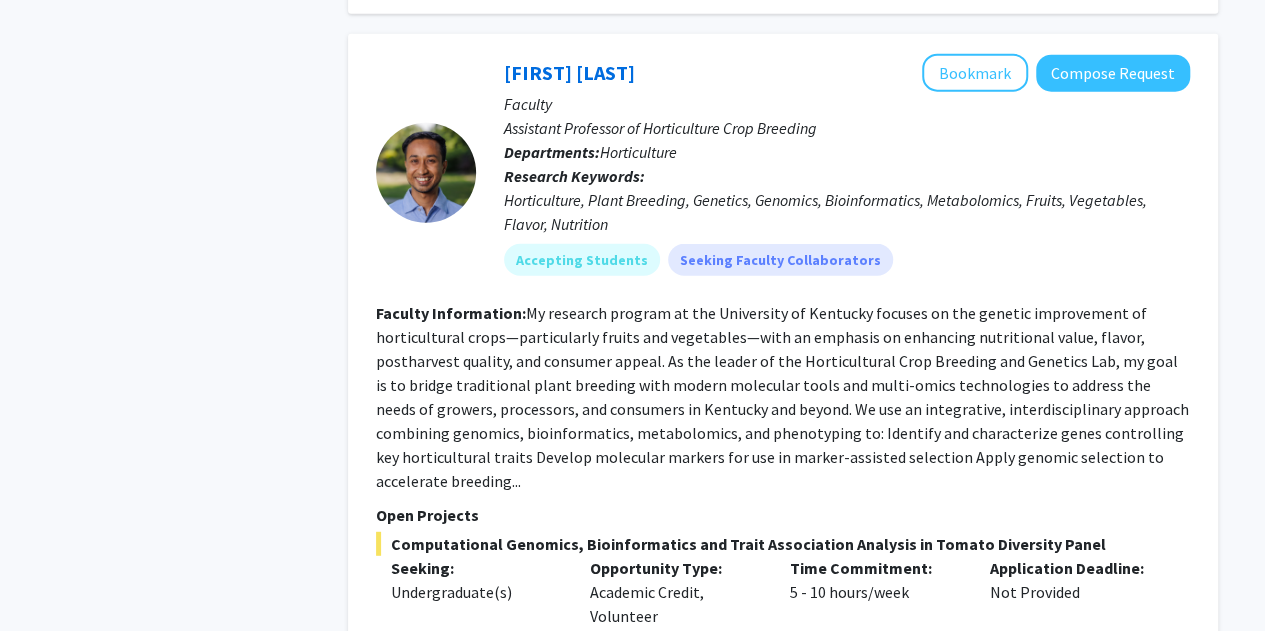 scroll, scrollTop: 2424, scrollLeft: 0, axis: vertical 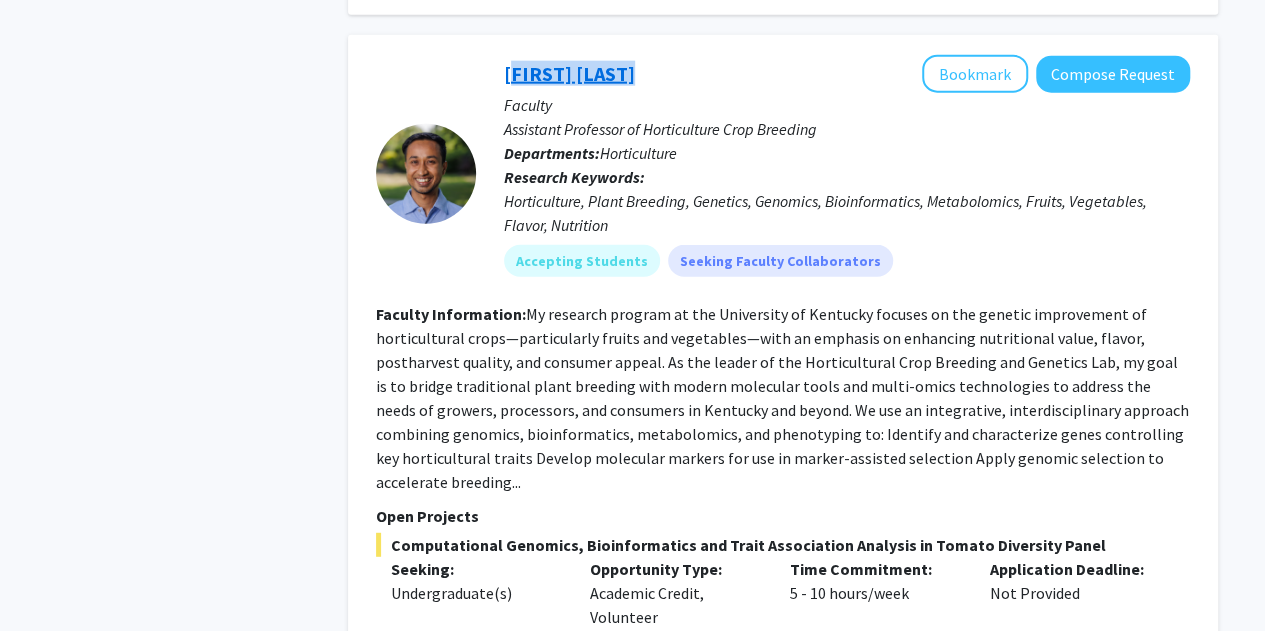 drag, startPoint x: 646, startPoint y: 53, endPoint x: 509, endPoint y: 52, distance: 137.00365 